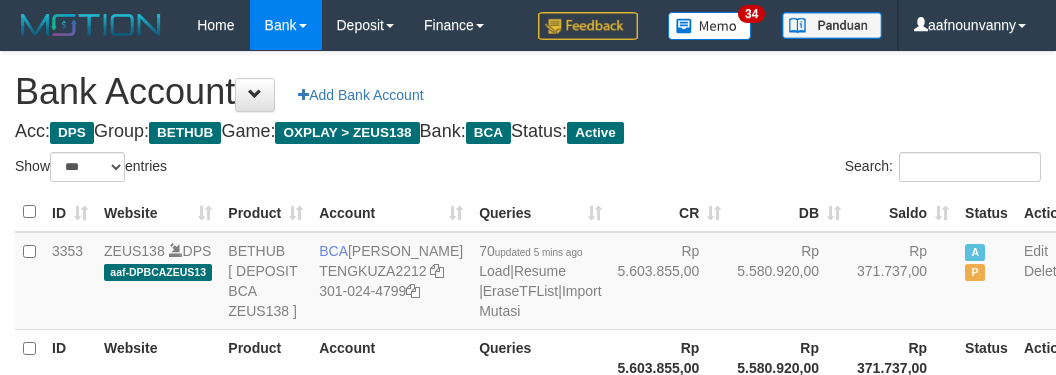 select on "***" 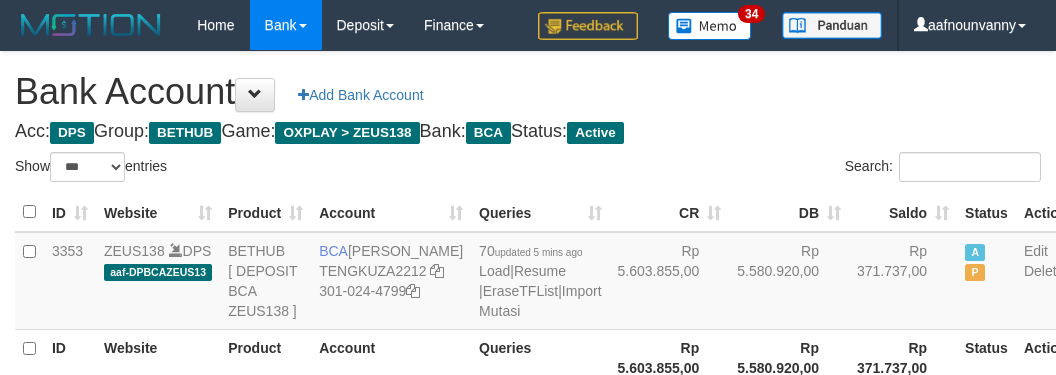 scroll, scrollTop: 231, scrollLeft: 0, axis: vertical 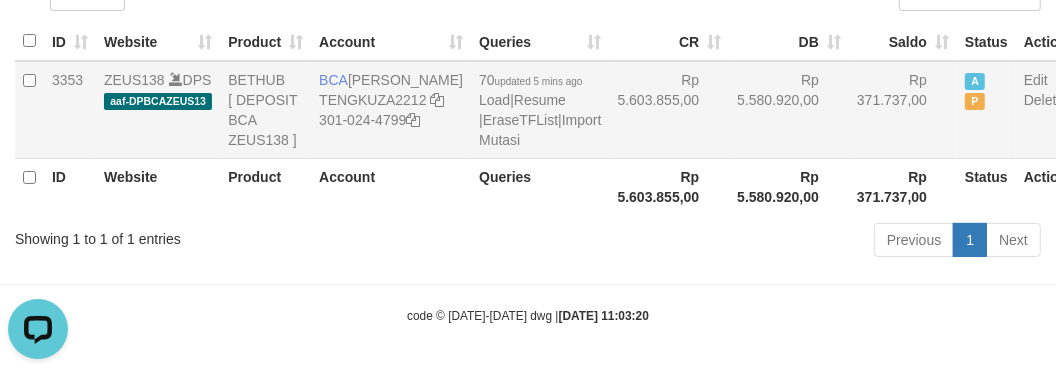 click on "Rp 5.603.855,00" at bounding box center [670, 110] 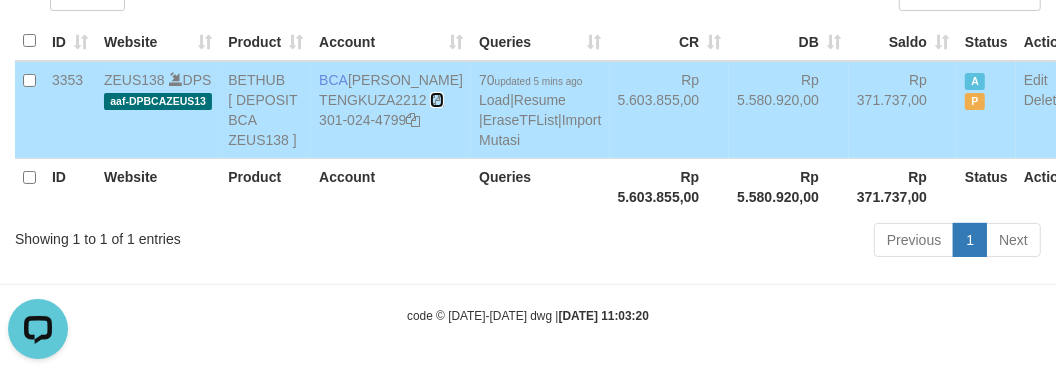 click at bounding box center [437, 100] 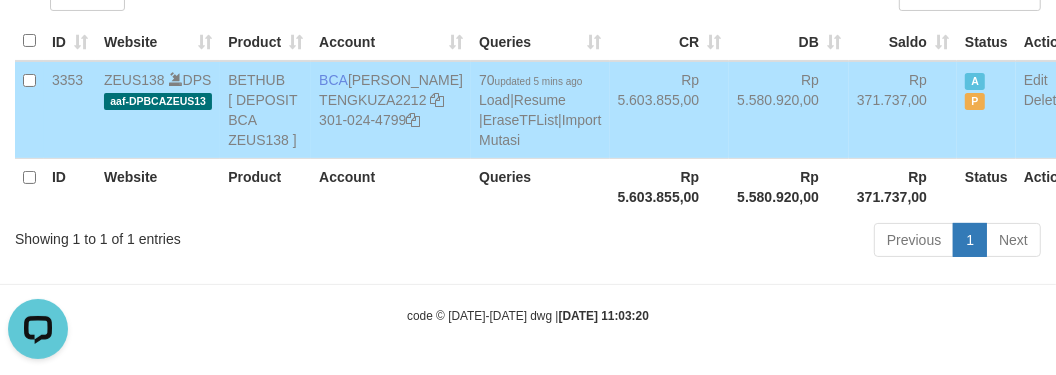 copy on "8" 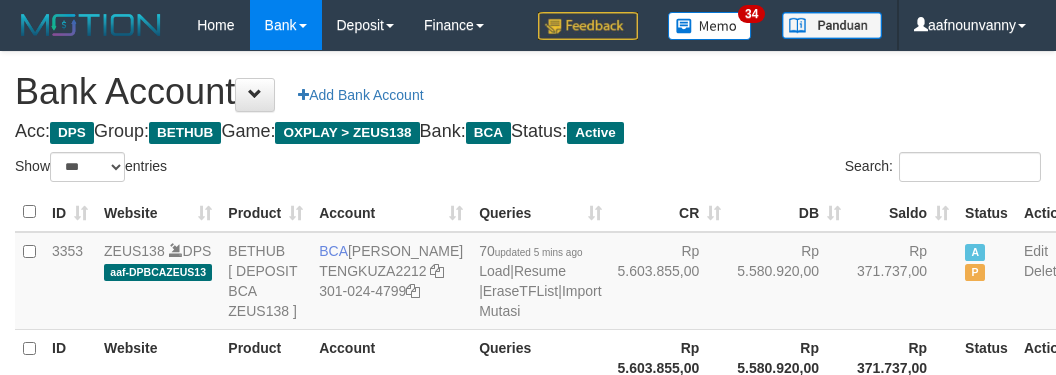 select on "***" 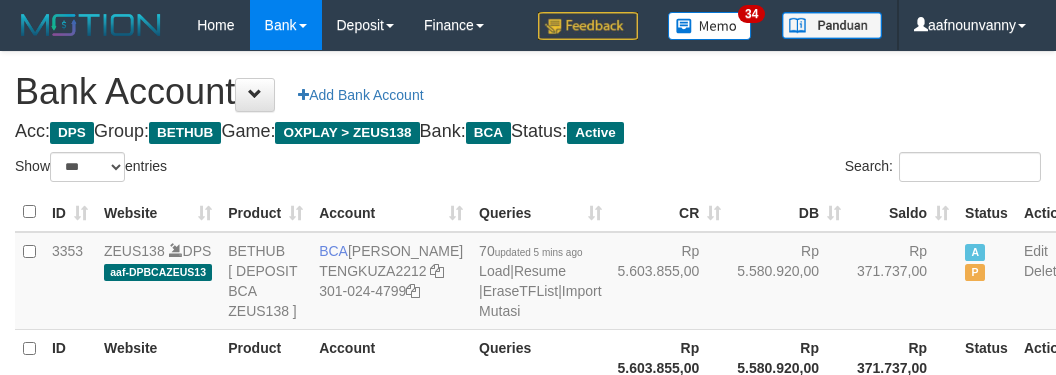 scroll, scrollTop: 231, scrollLeft: 0, axis: vertical 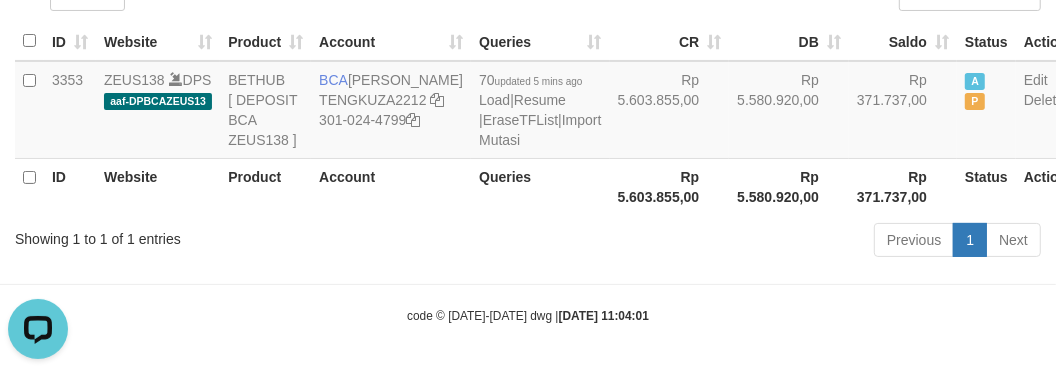 click on "Previous 1 Next" at bounding box center (748, 242) 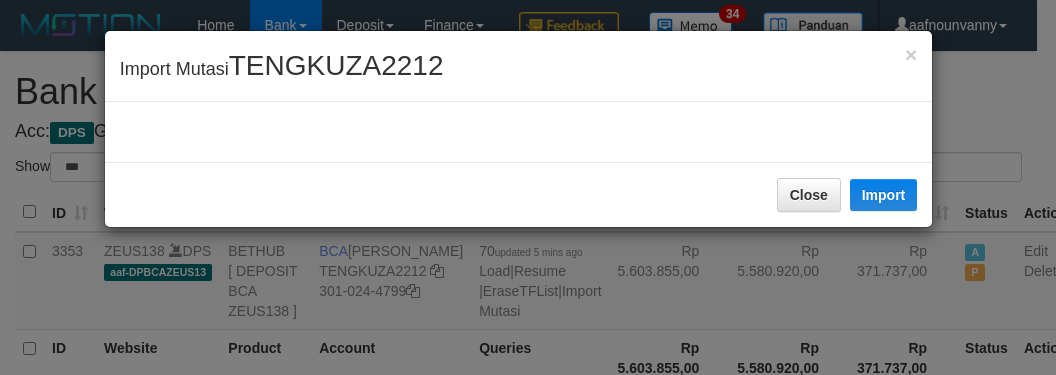 select on "***" 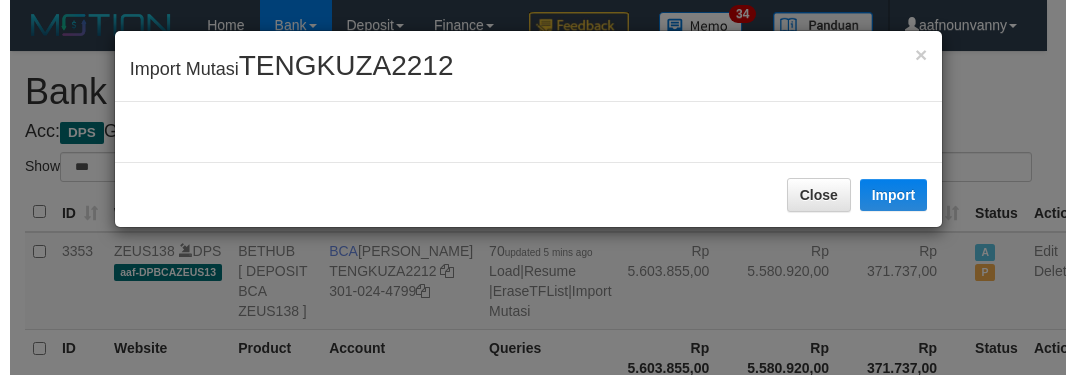 scroll, scrollTop: 231, scrollLeft: 0, axis: vertical 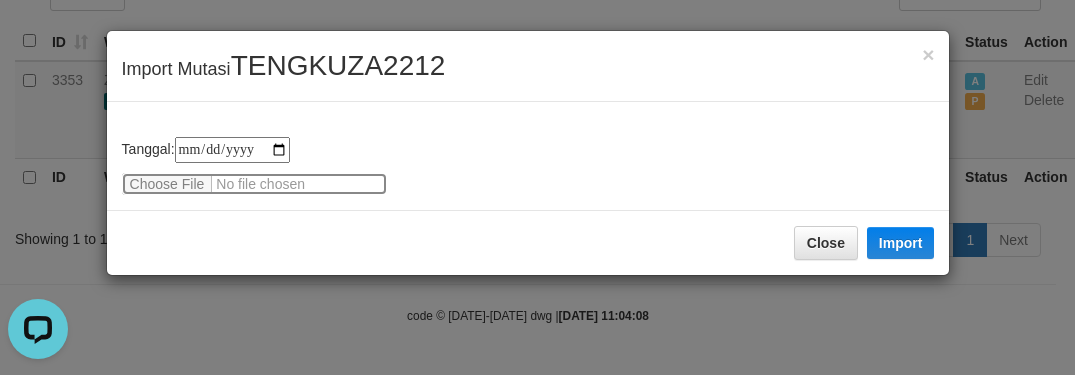 click at bounding box center (254, 184) 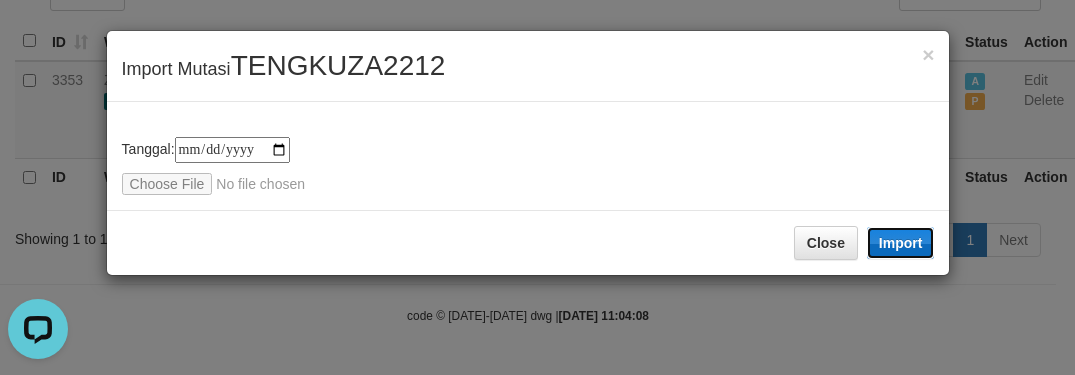 type 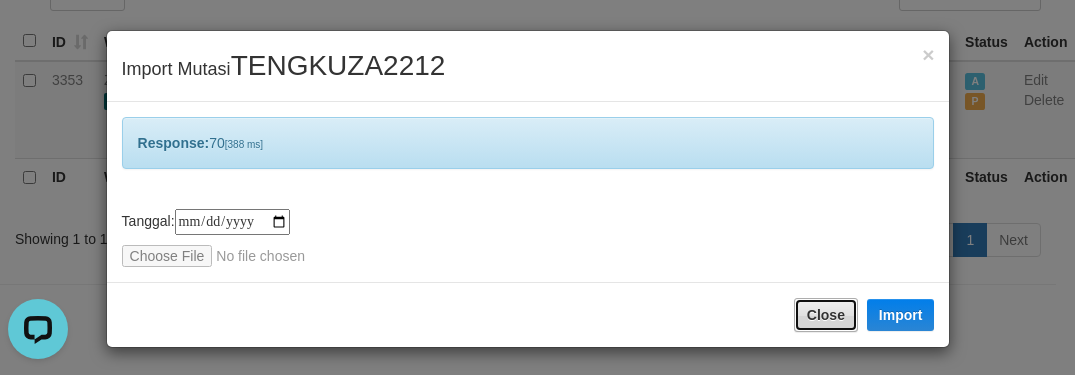 click on "Close" at bounding box center (826, 315) 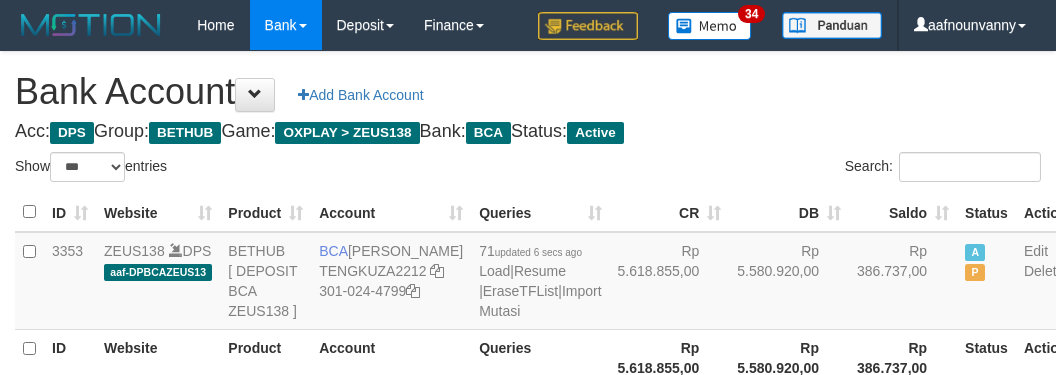 select on "***" 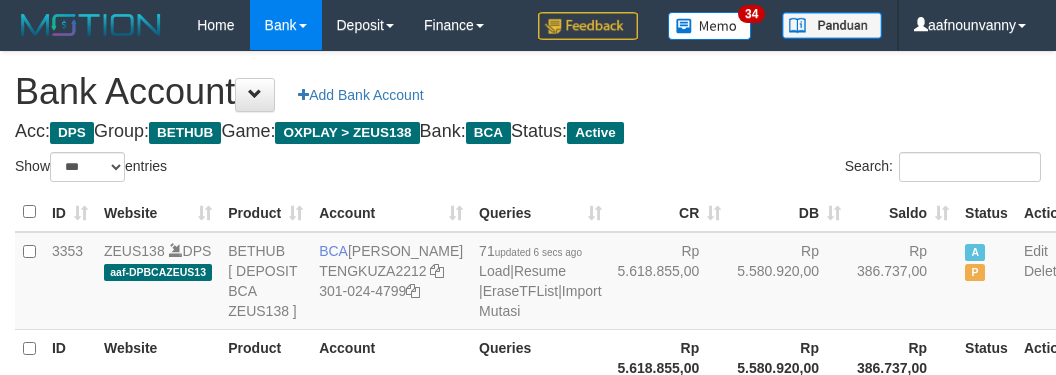 scroll, scrollTop: 231, scrollLeft: 0, axis: vertical 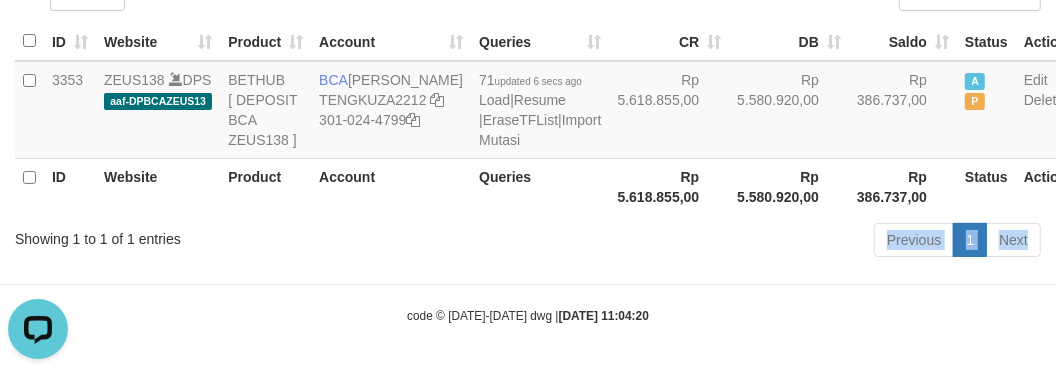 drag, startPoint x: 707, startPoint y: 263, endPoint x: 696, endPoint y: 262, distance: 11.045361 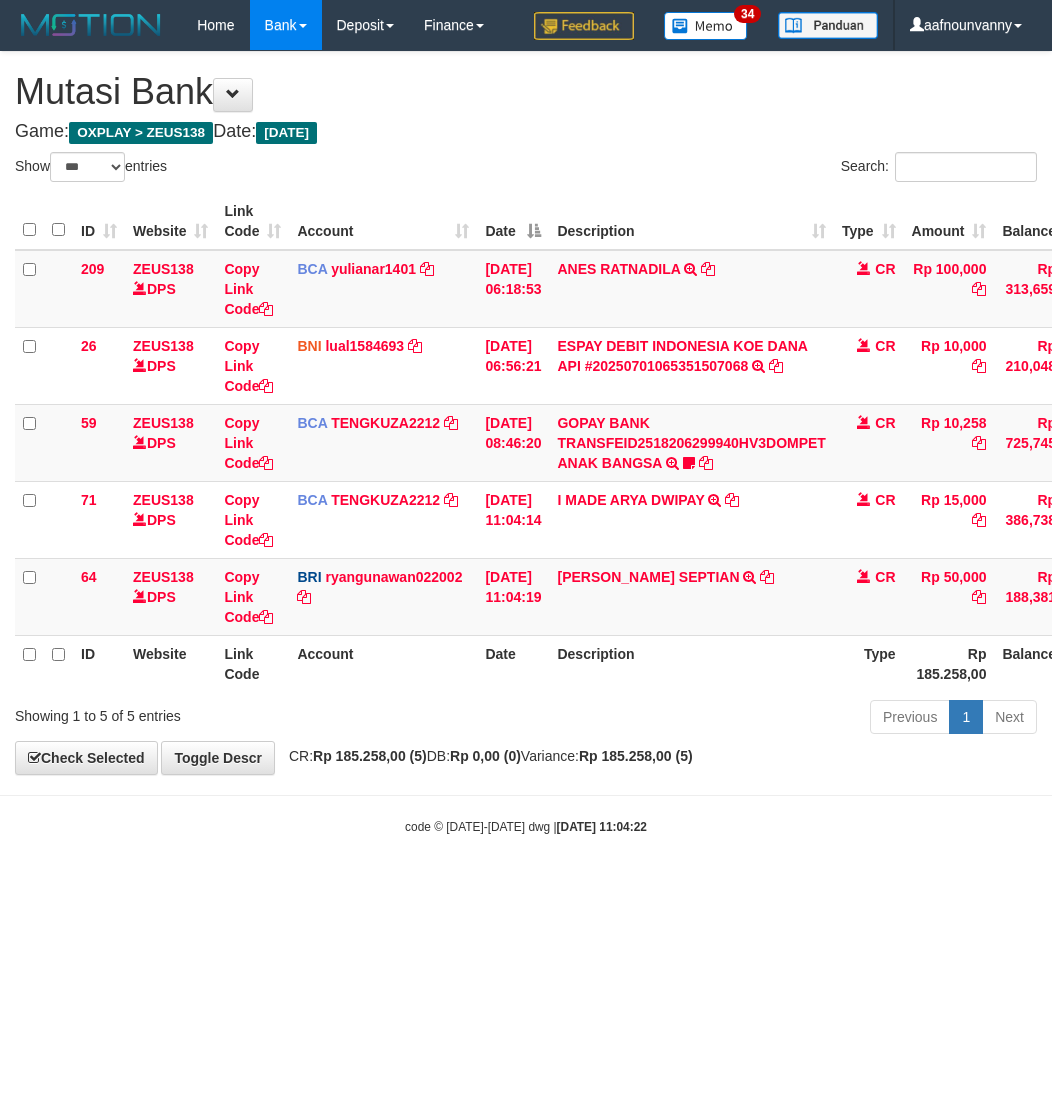 select on "***" 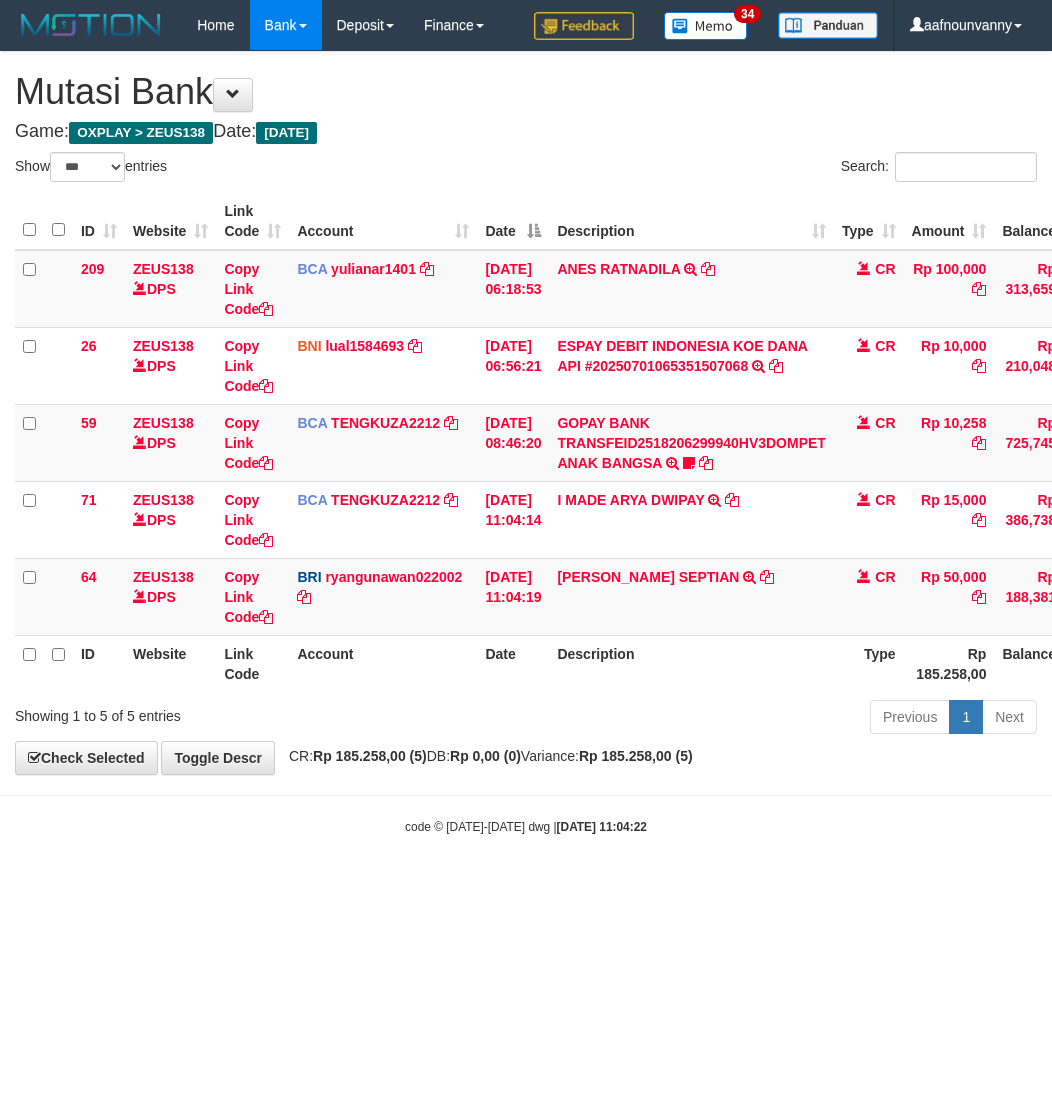 scroll, scrollTop: 0, scrollLeft: 0, axis: both 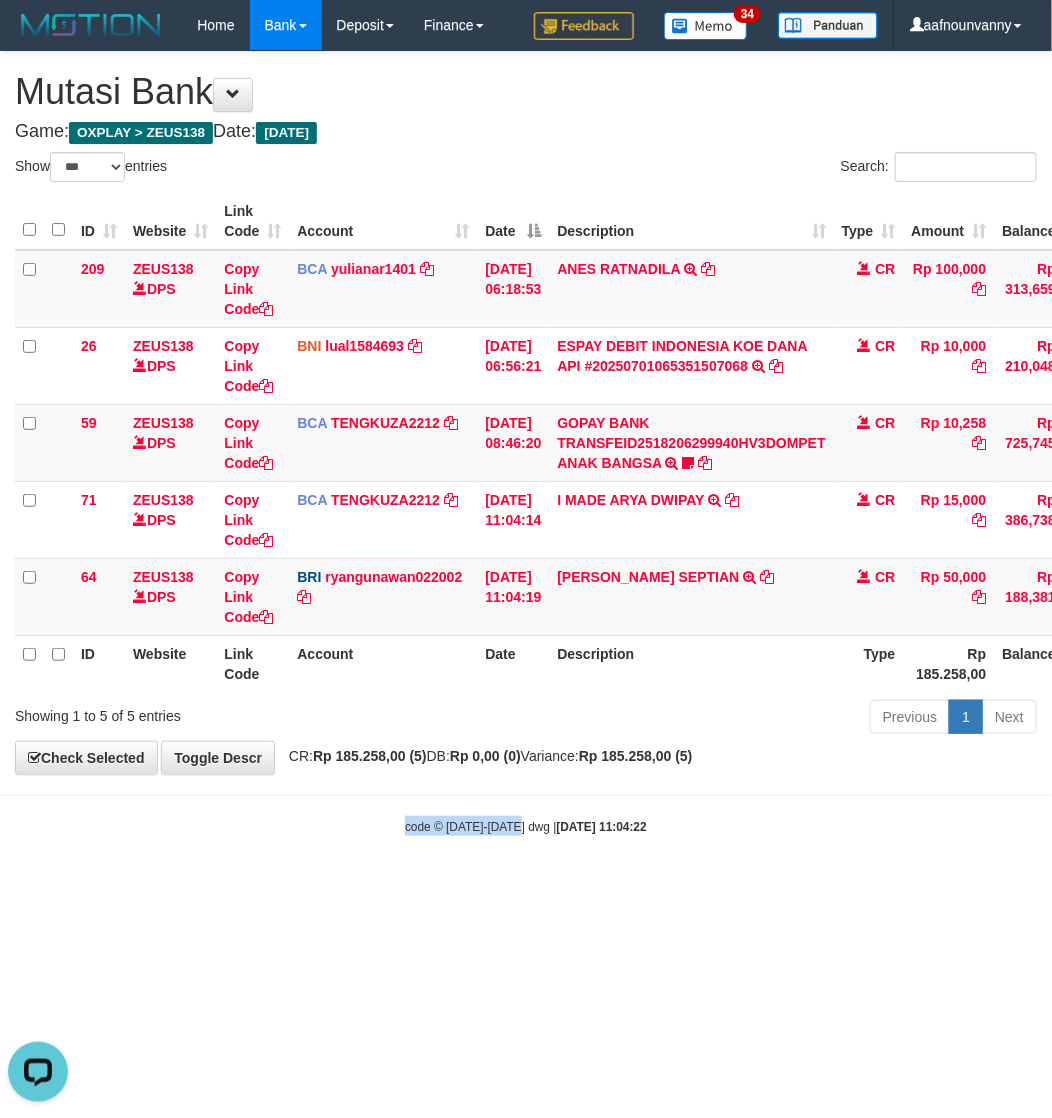 drag, startPoint x: 522, startPoint y: 1011, endPoint x: 2, endPoint y: 778, distance: 569.8149 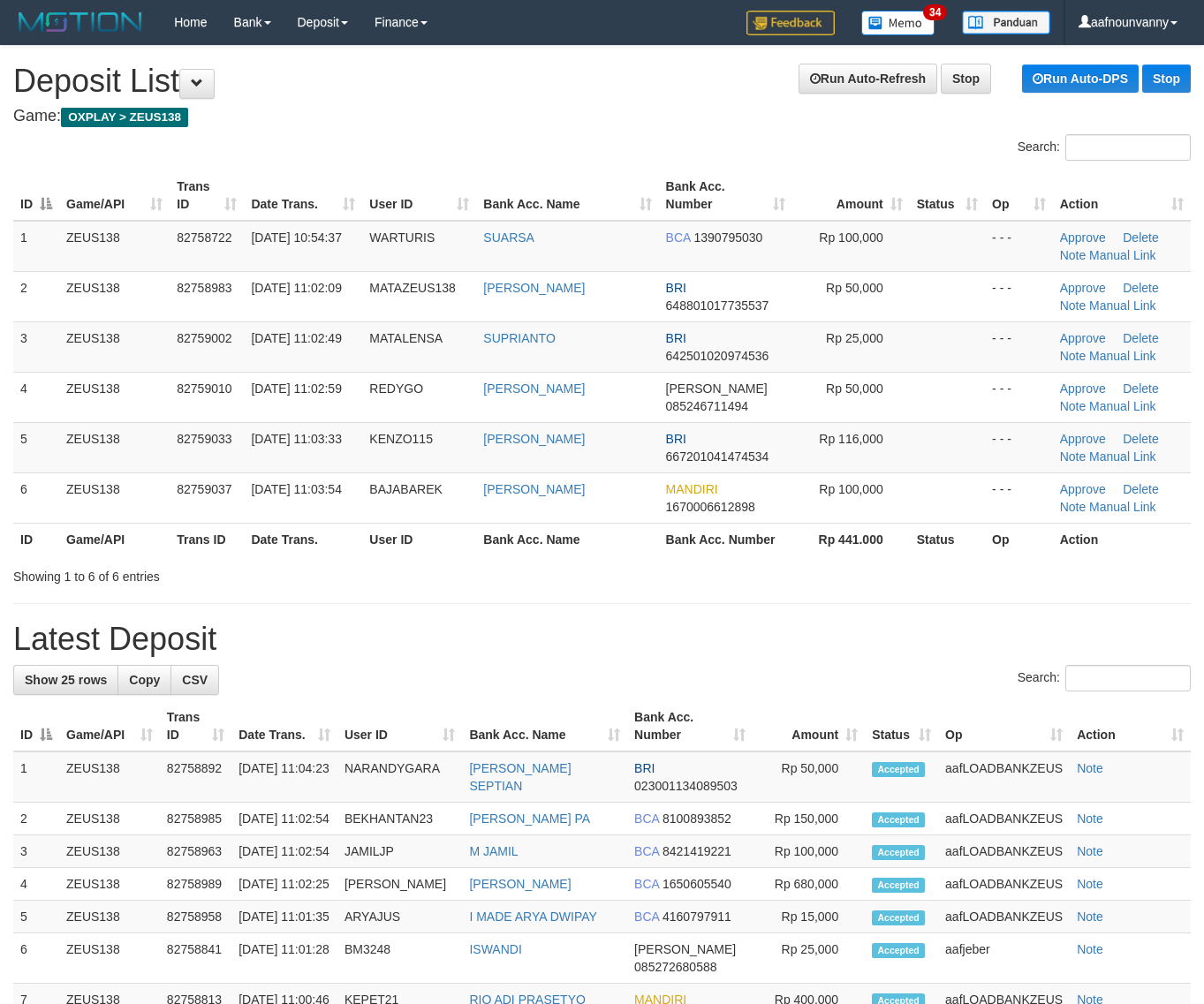 scroll, scrollTop: 0, scrollLeft: 0, axis: both 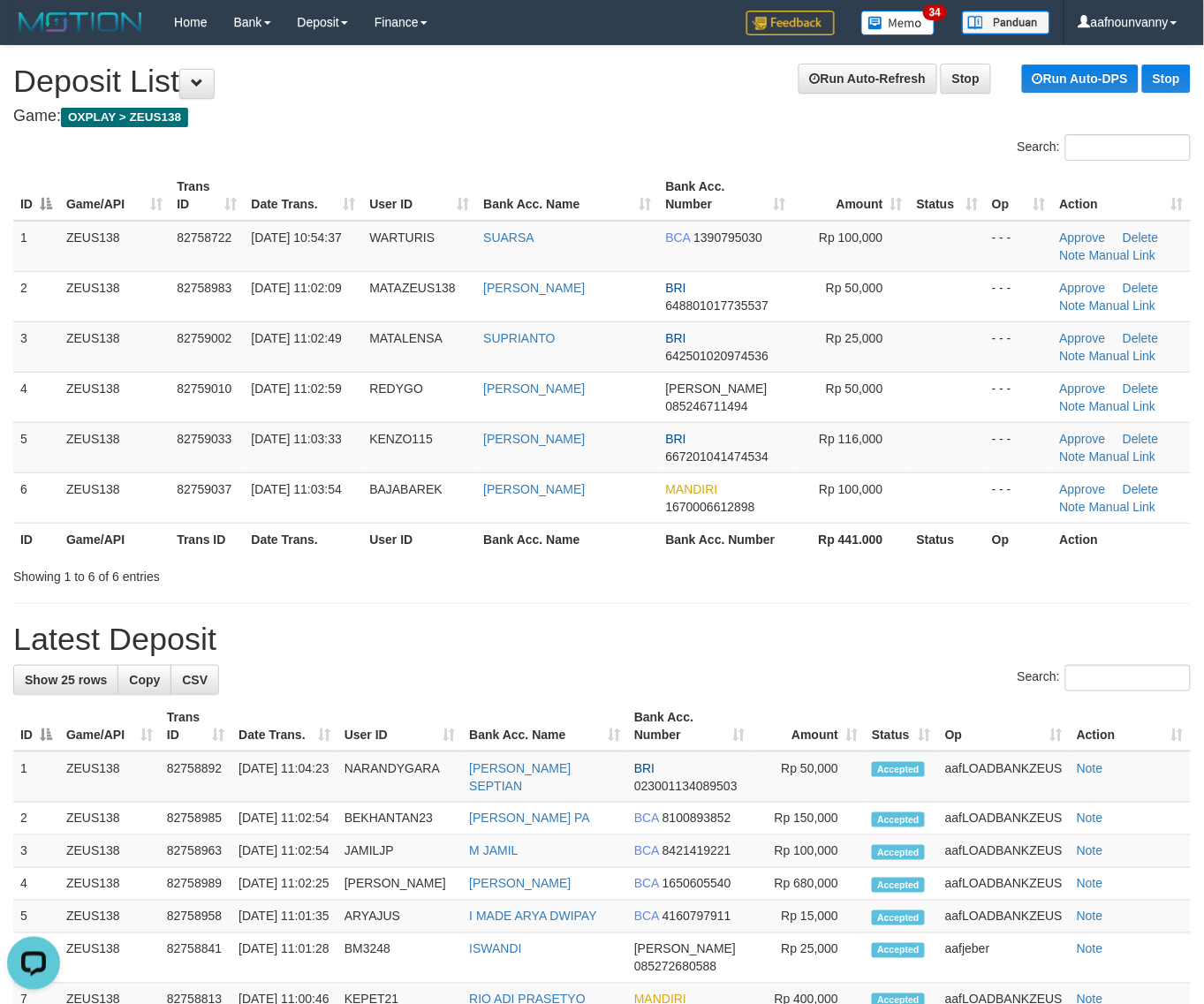 click on "Showing 1 to 6 of 6 entries" at bounding box center (602, 573) 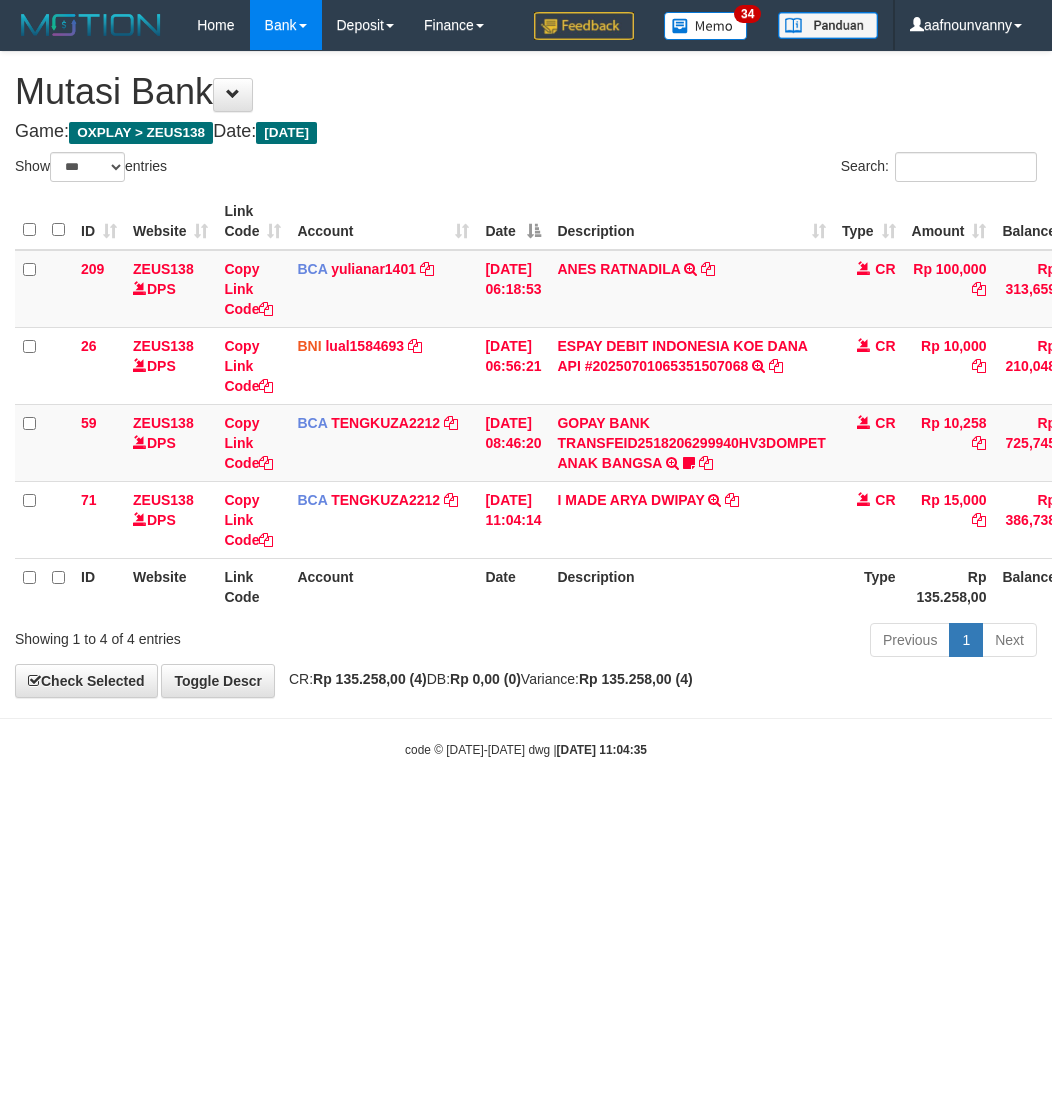 select on "***" 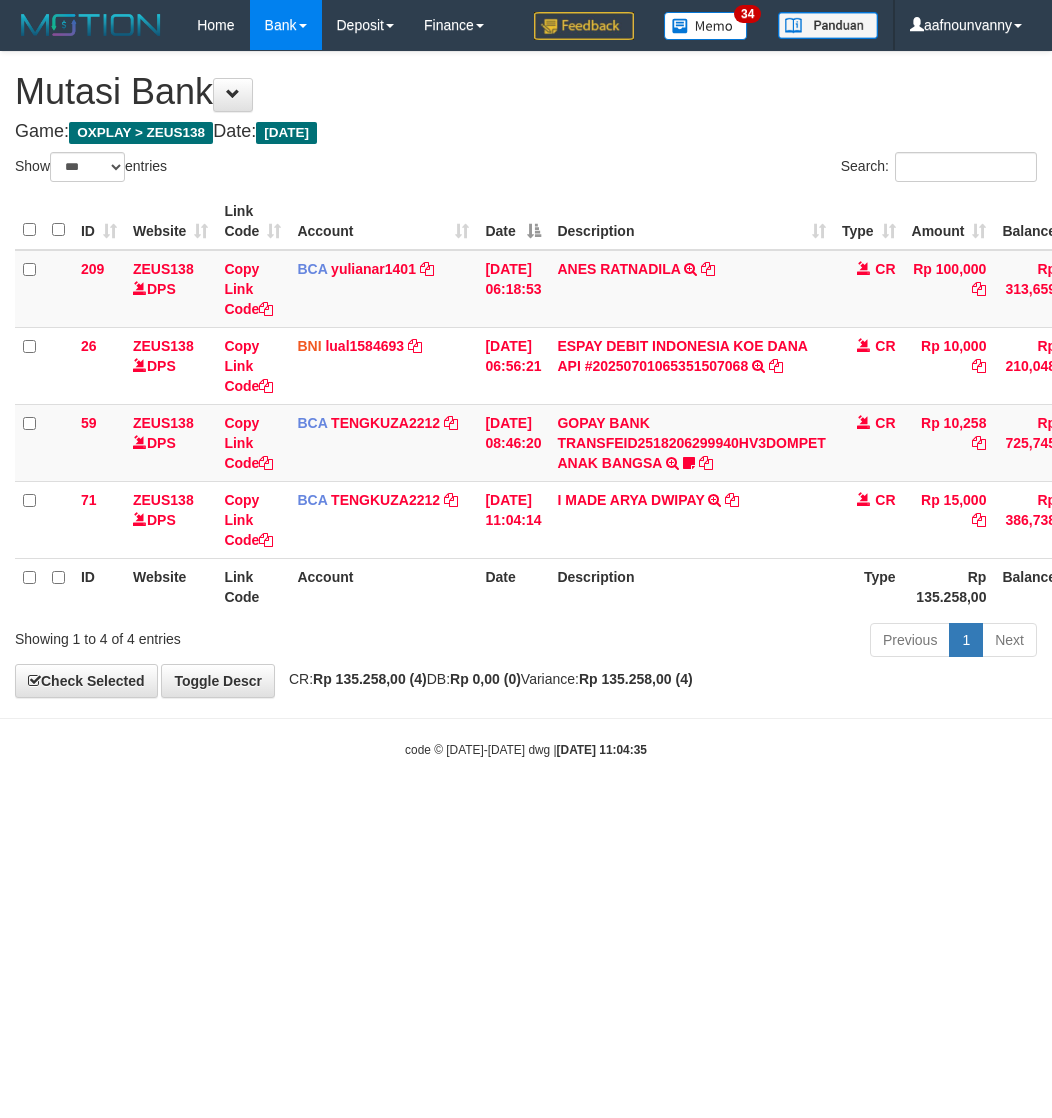 scroll, scrollTop: 0, scrollLeft: 0, axis: both 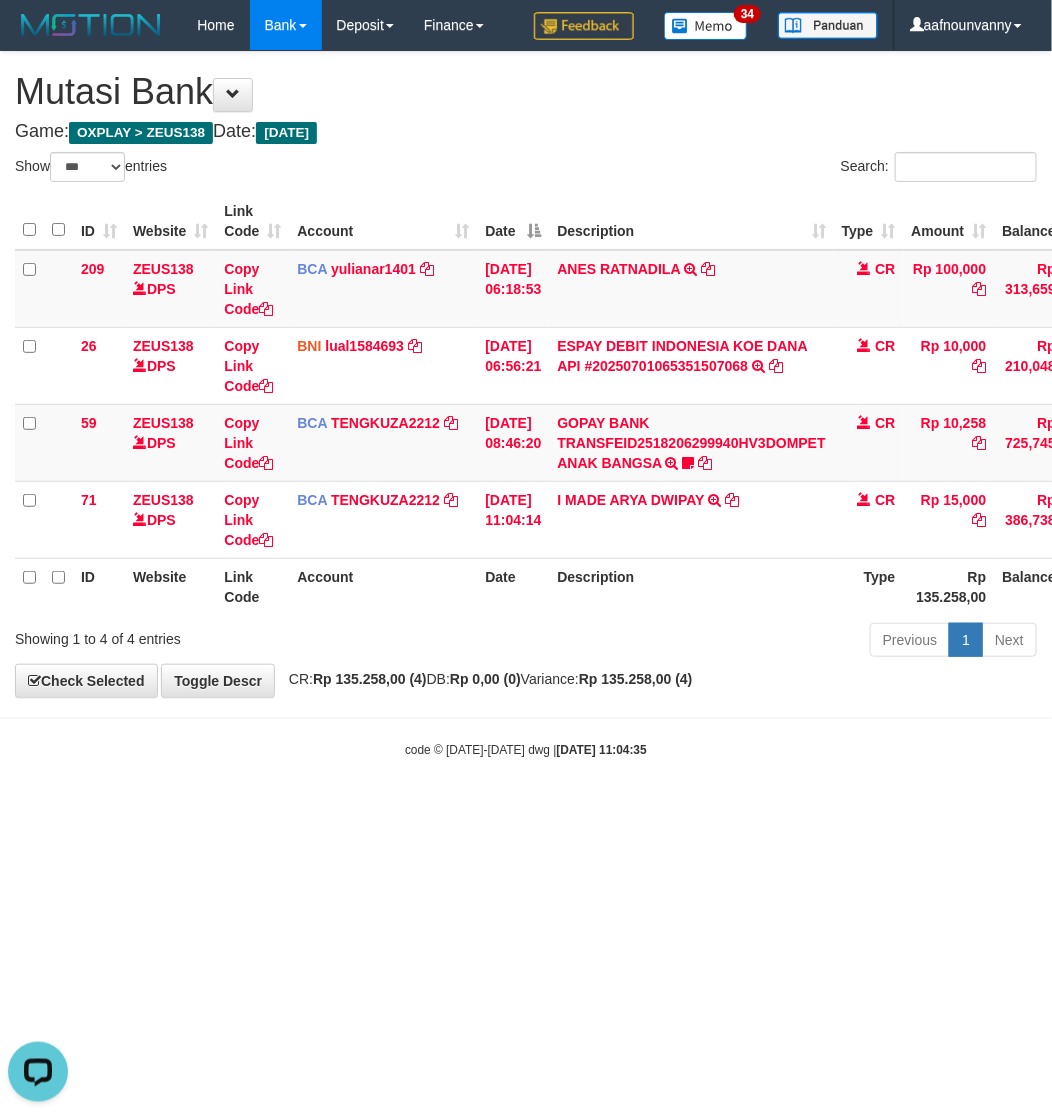 drag, startPoint x: 313, startPoint y: 885, endPoint x: 232, endPoint y: 872, distance: 82.036575 